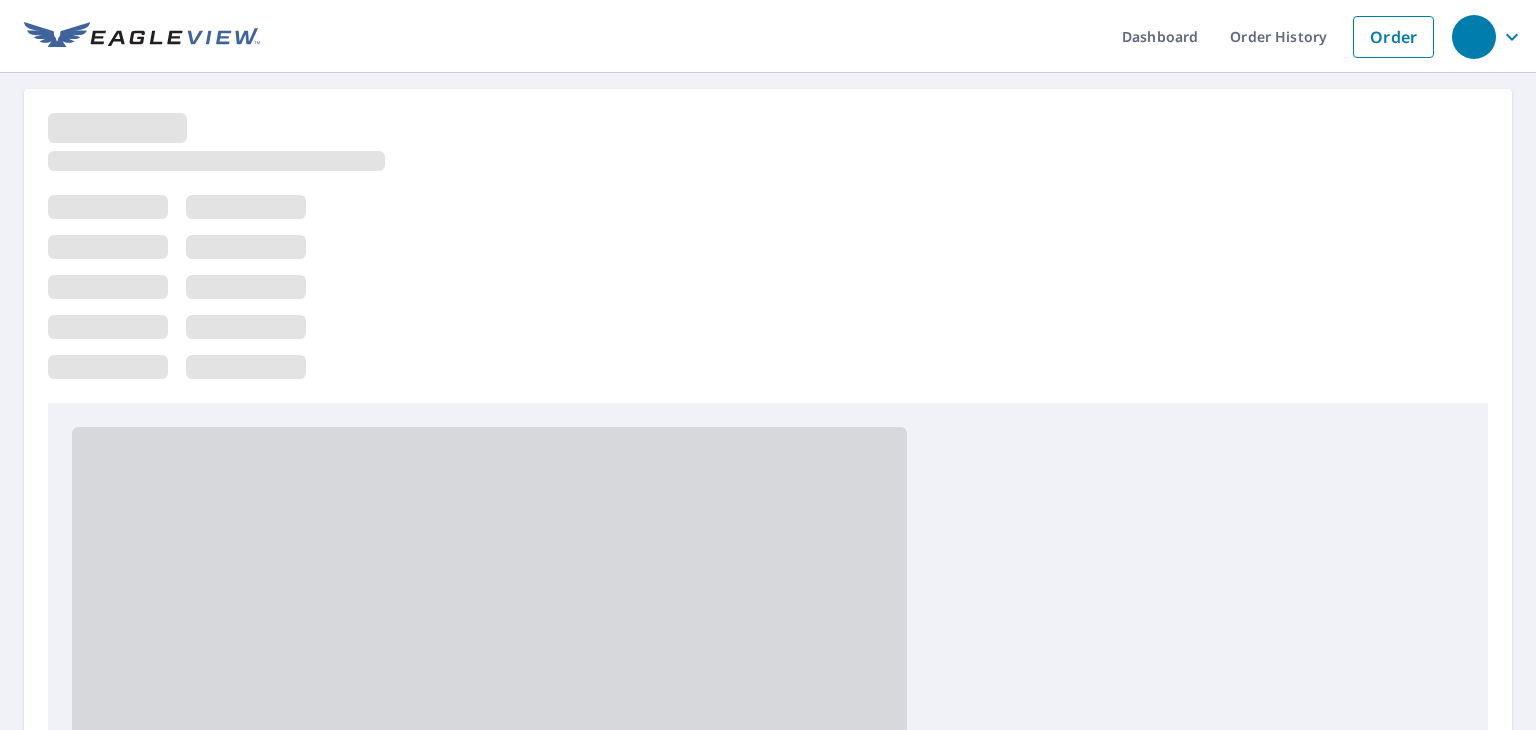 scroll, scrollTop: 0, scrollLeft: 0, axis: both 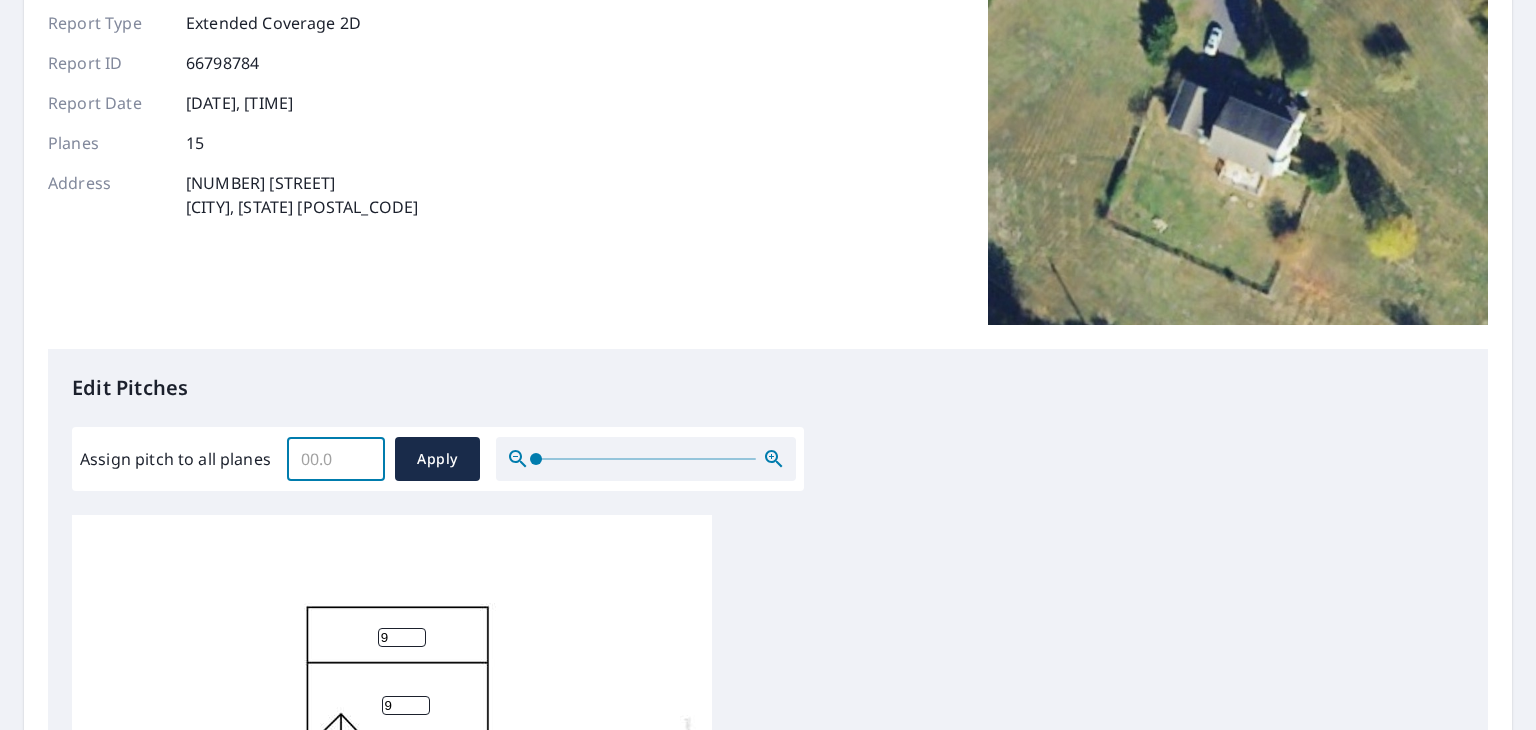 click on "Assign pitch to all planes" at bounding box center [336, 459] 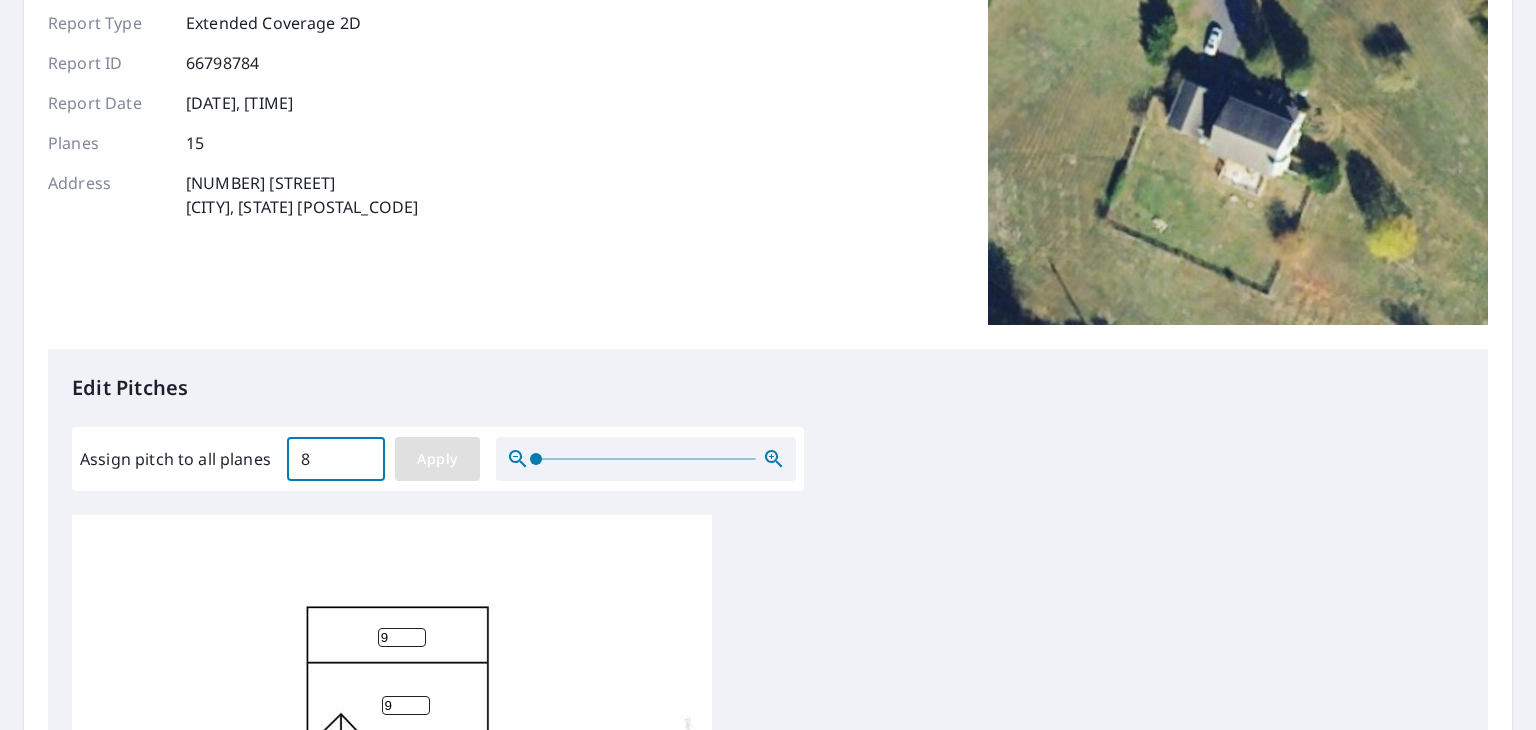type on "8" 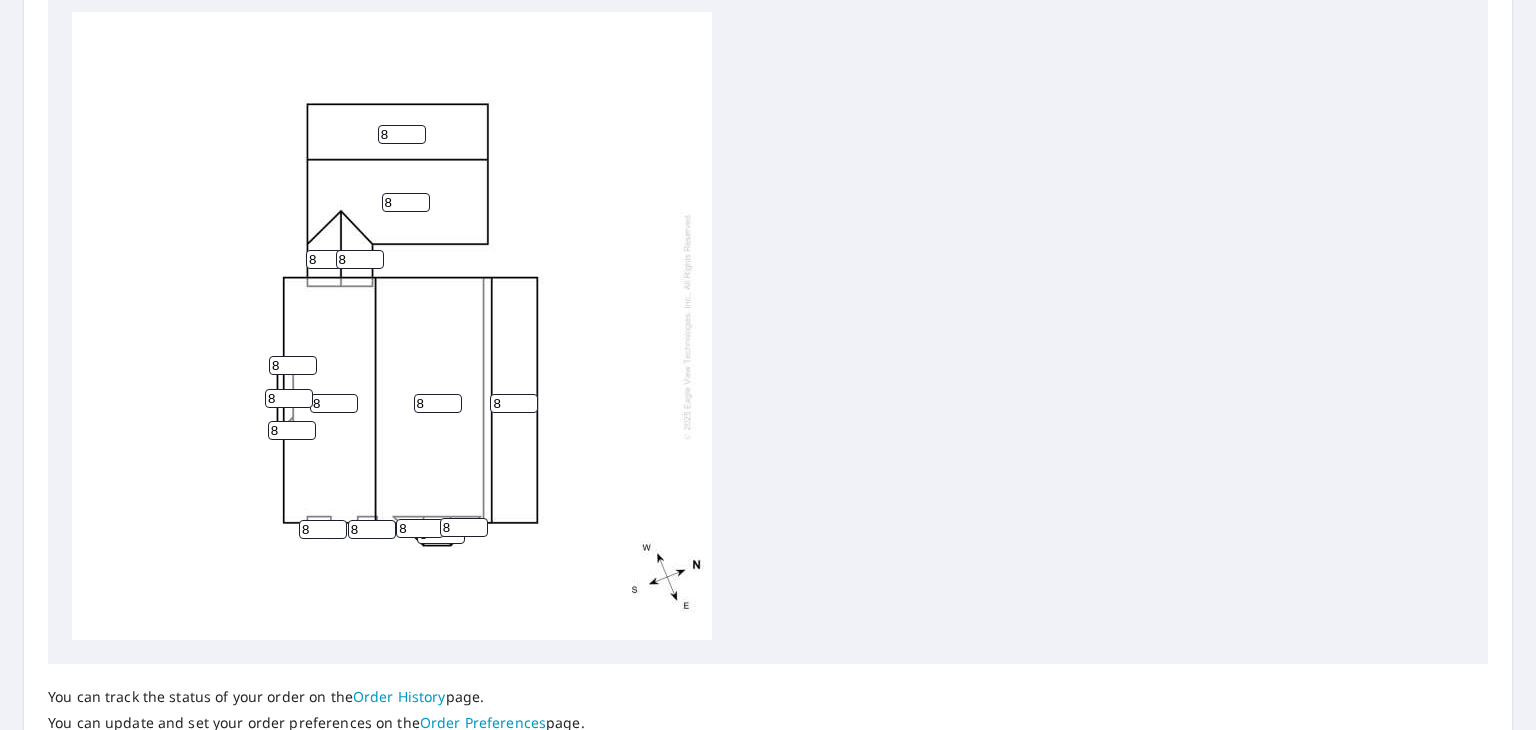 scroll, scrollTop: 692, scrollLeft: 0, axis: vertical 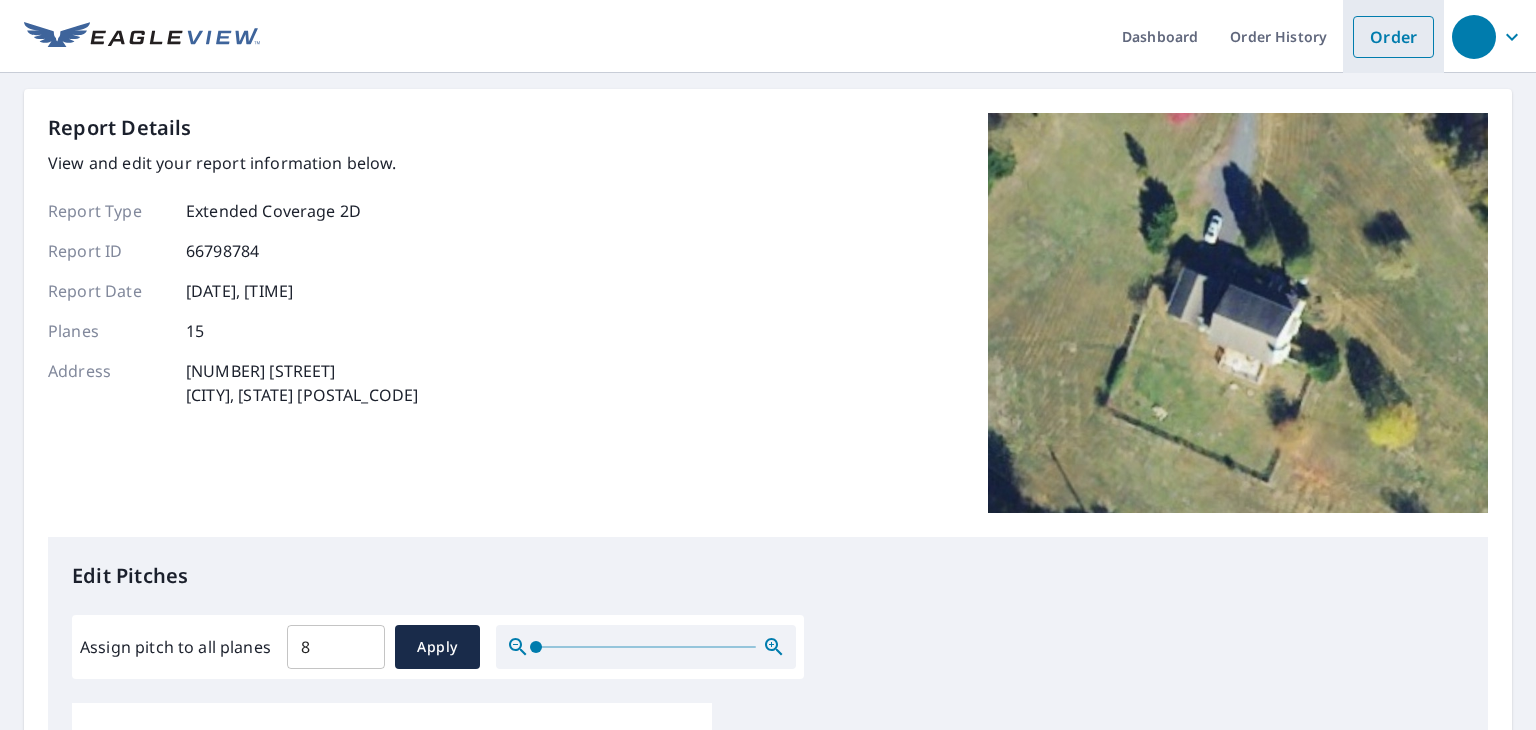 click on "Order" at bounding box center (1393, 37) 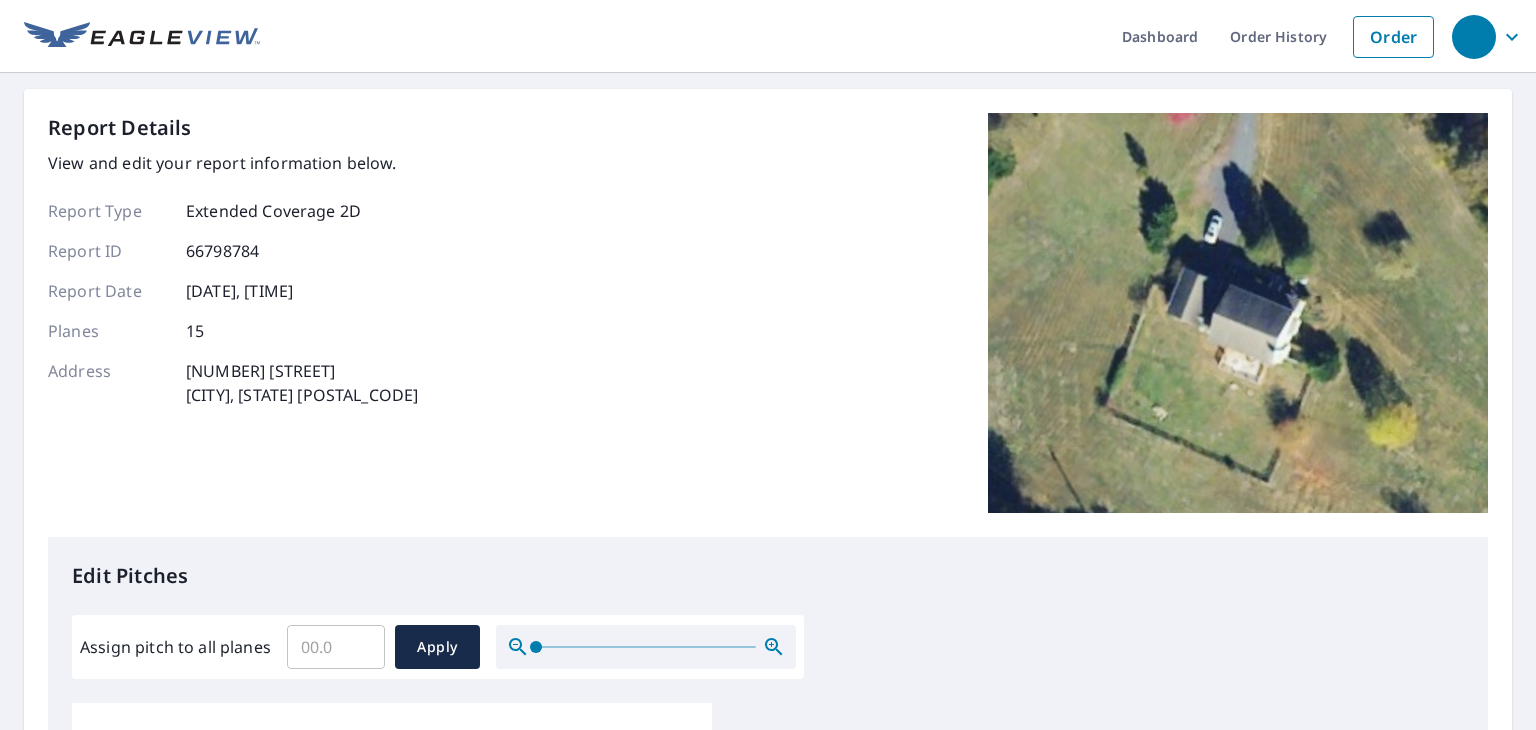 scroll, scrollTop: 0, scrollLeft: 0, axis: both 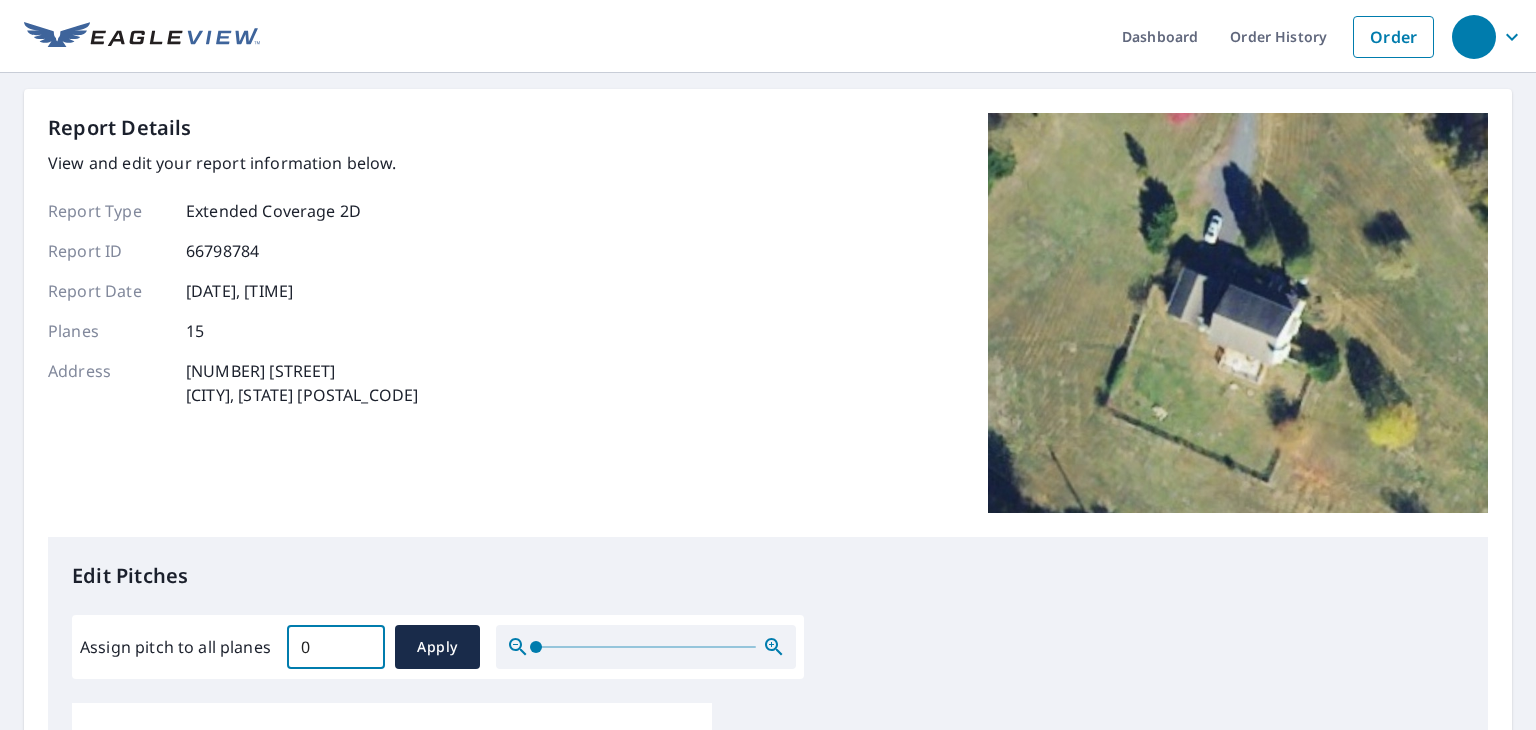 click on "0" at bounding box center [336, 647] 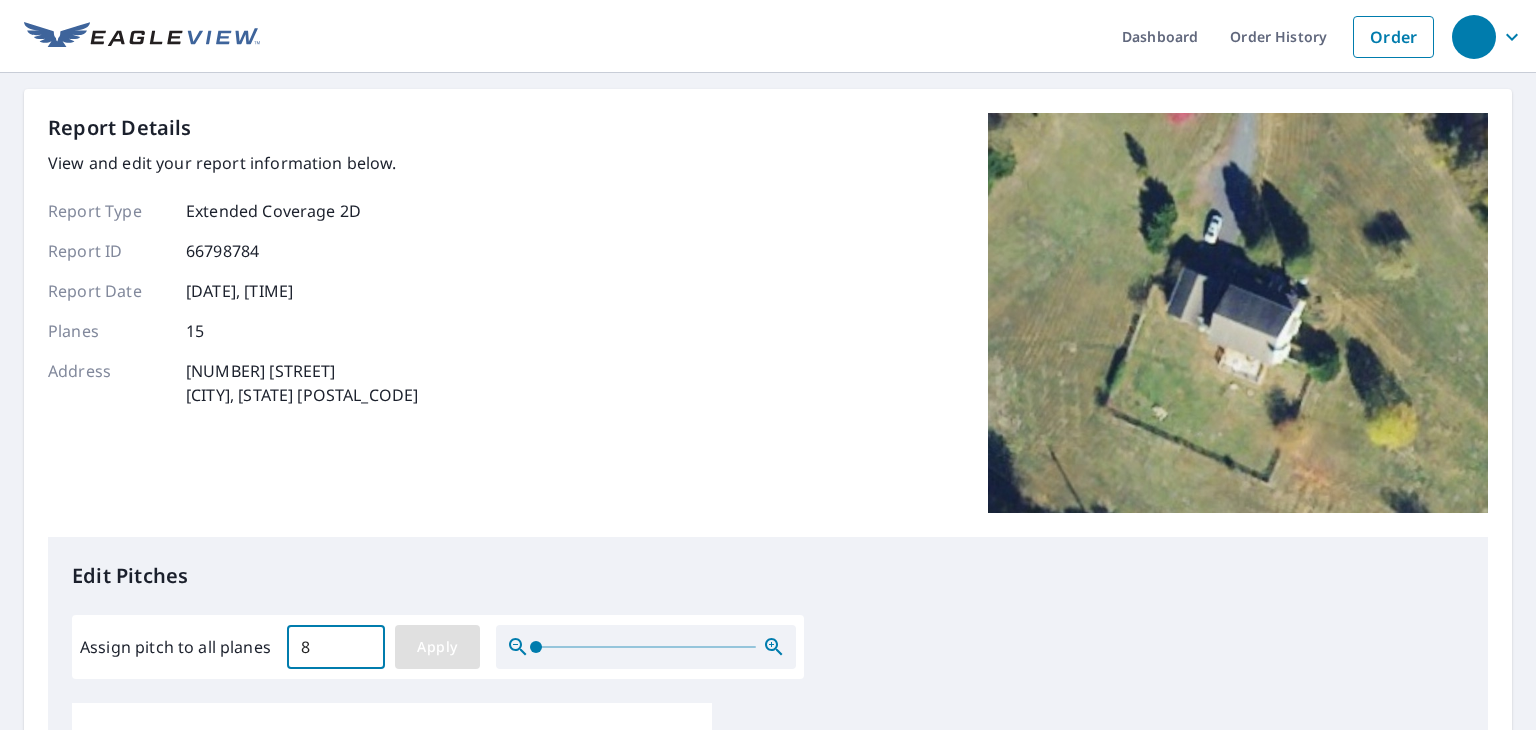 type on "8" 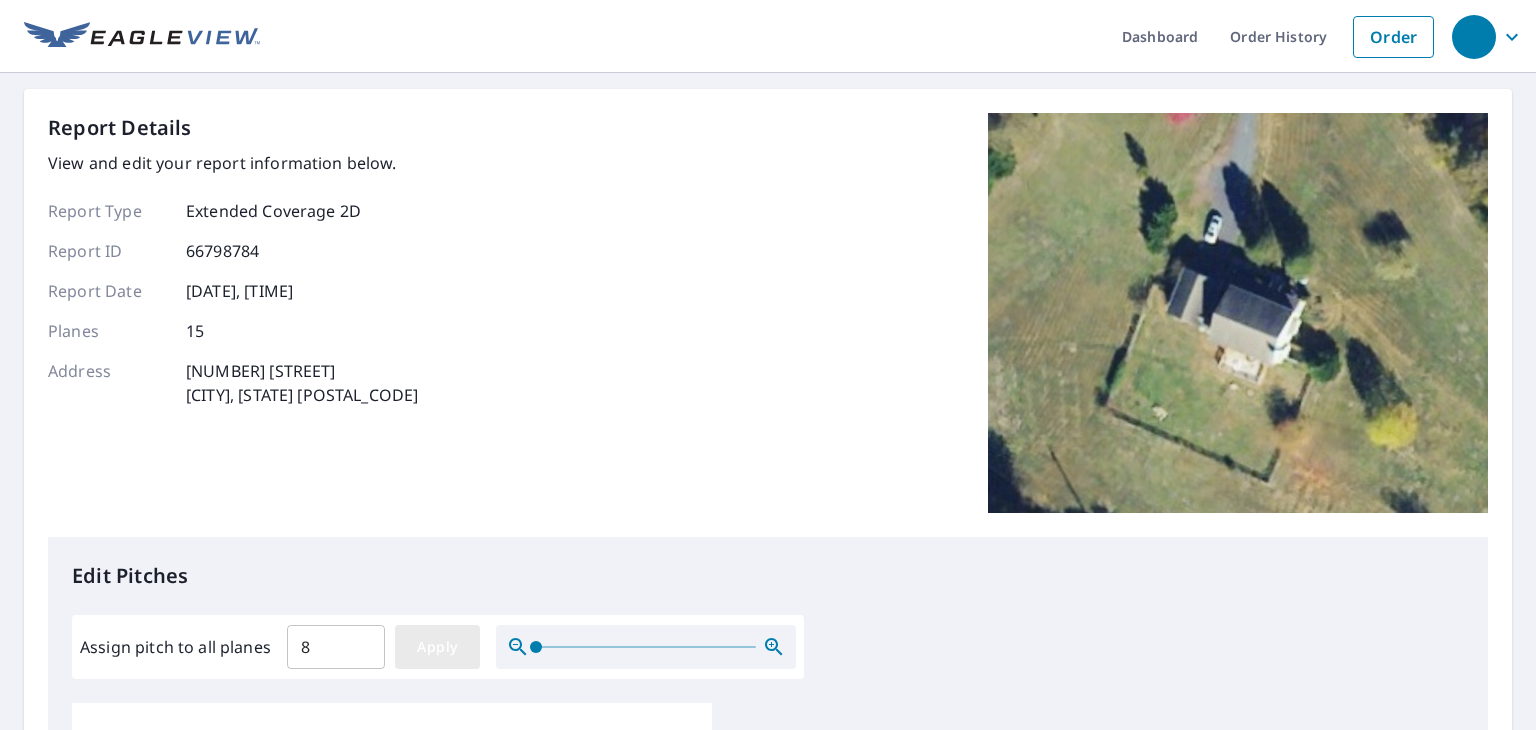 click on "Apply" at bounding box center [437, 647] 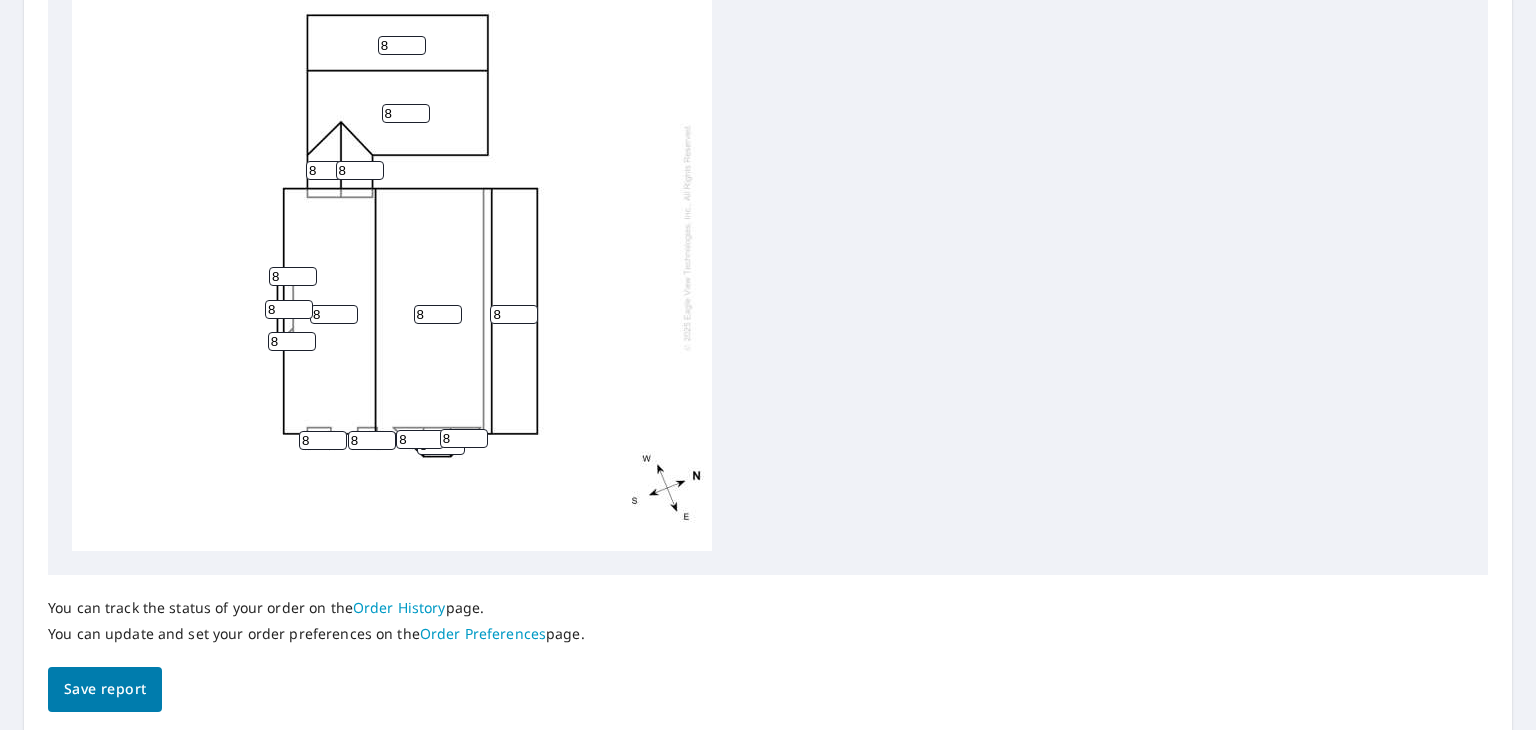 scroll, scrollTop: 852, scrollLeft: 0, axis: vertical 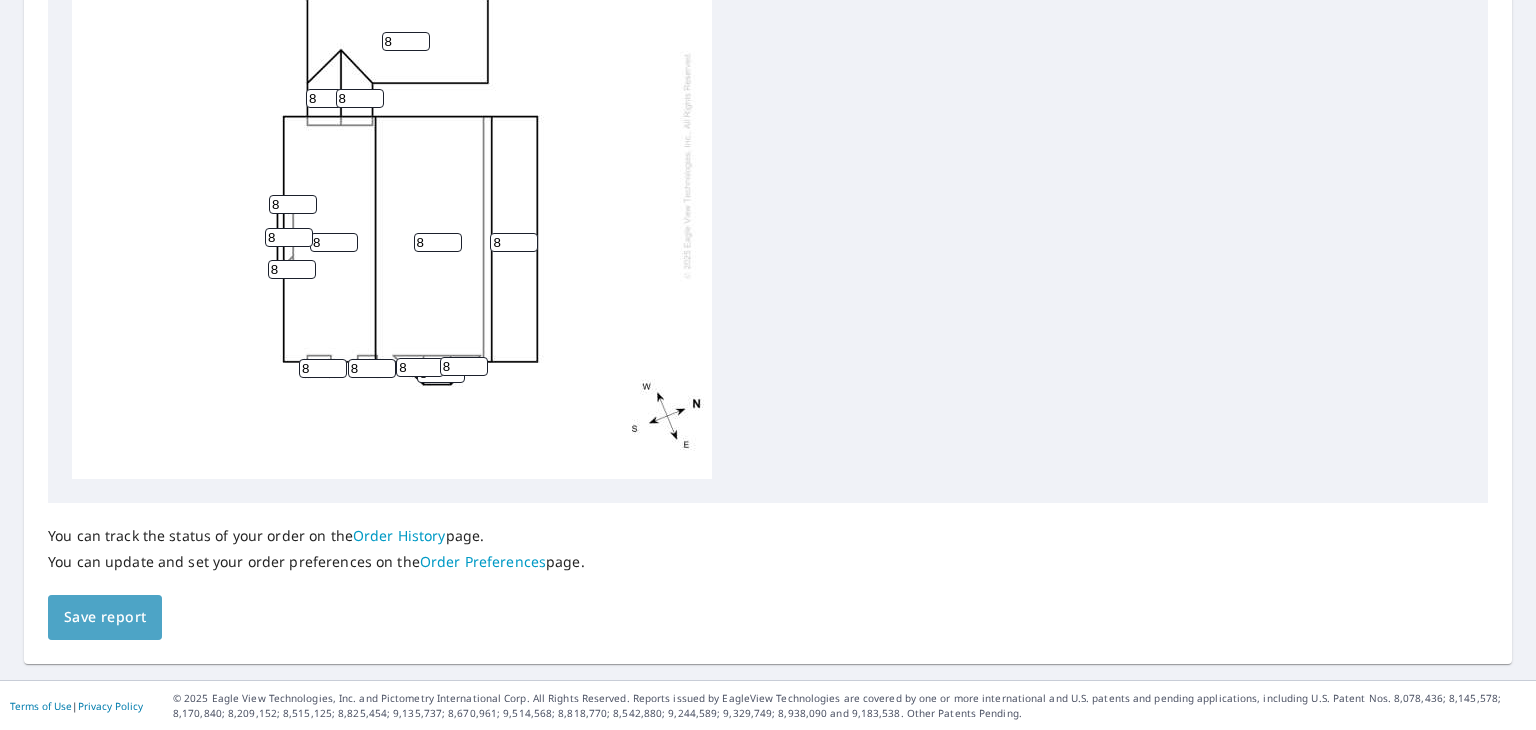 click on "Save report" at bounding box center [105, 617] 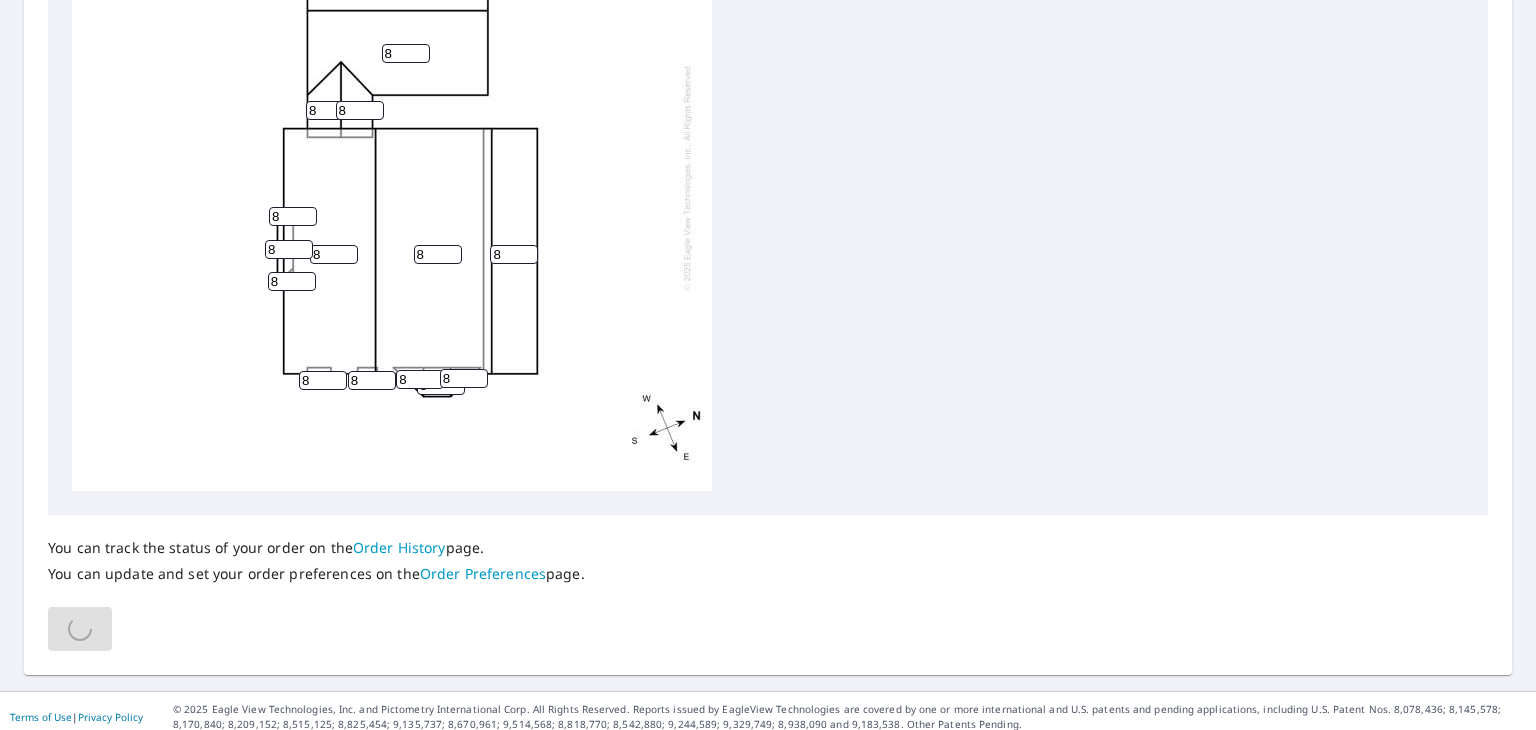 scroll, scrollTop: 852, scrollLeft: 0, axis: vertical 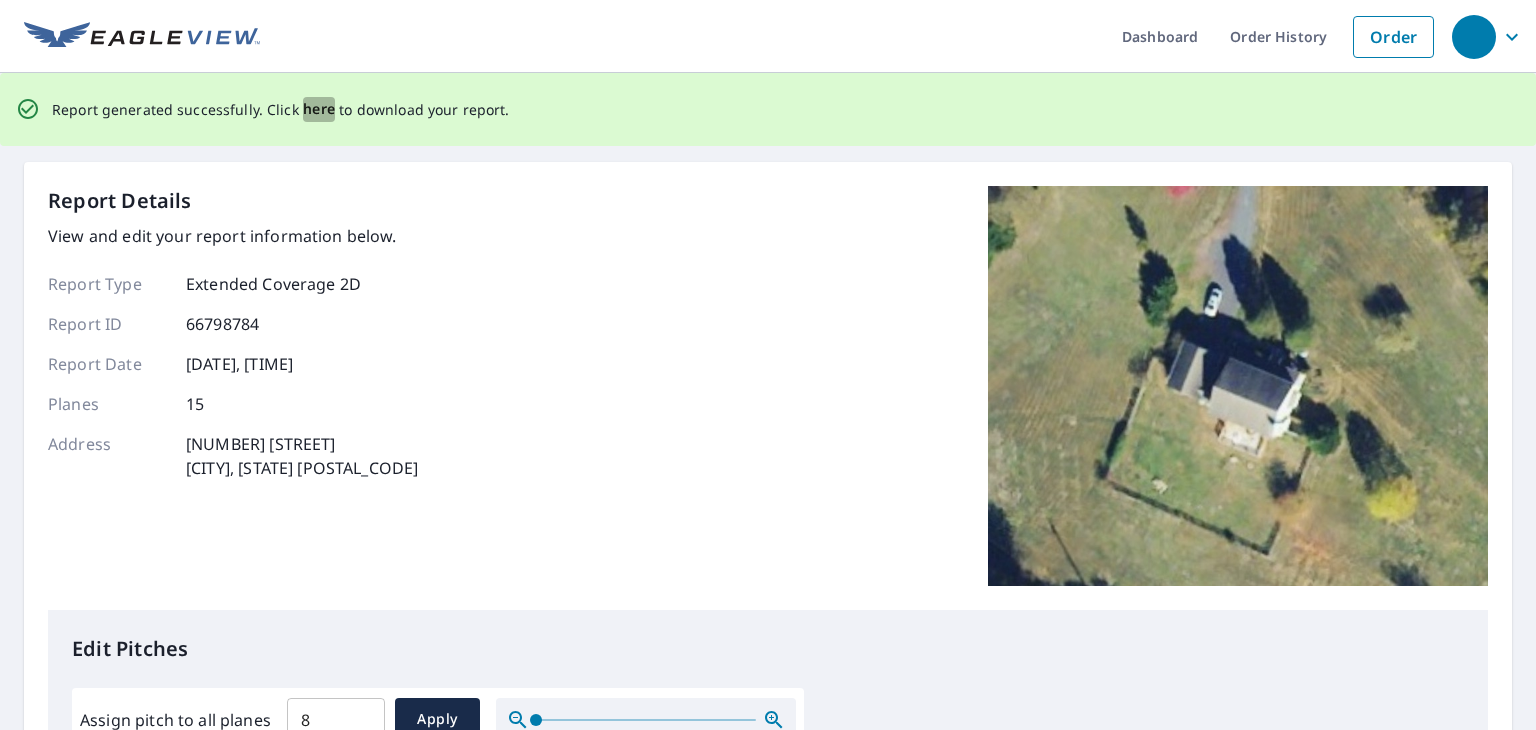 click on "here" at bounding box center (319, 109) 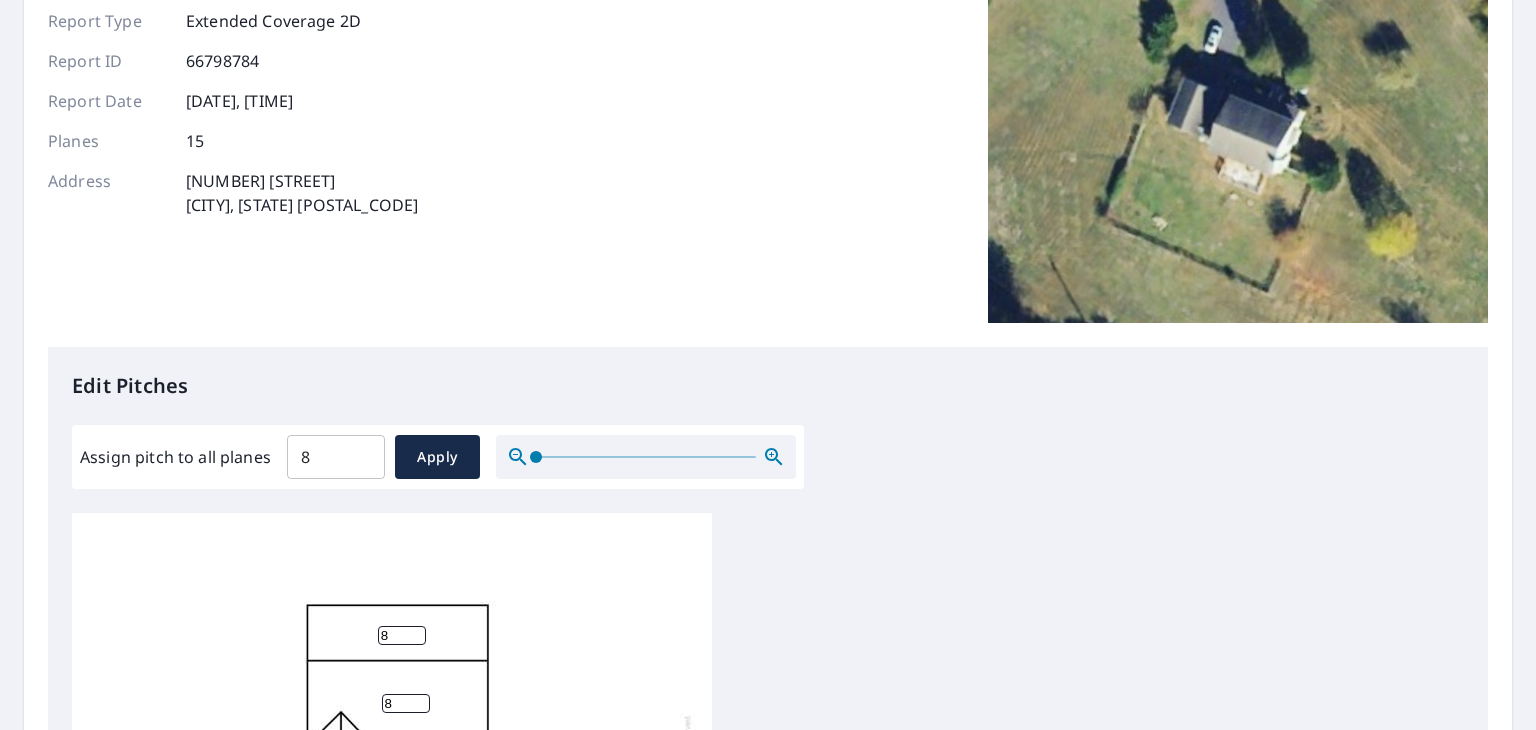 scroll, scrollTop: 220, scrollLeft: 0, axis: vertical 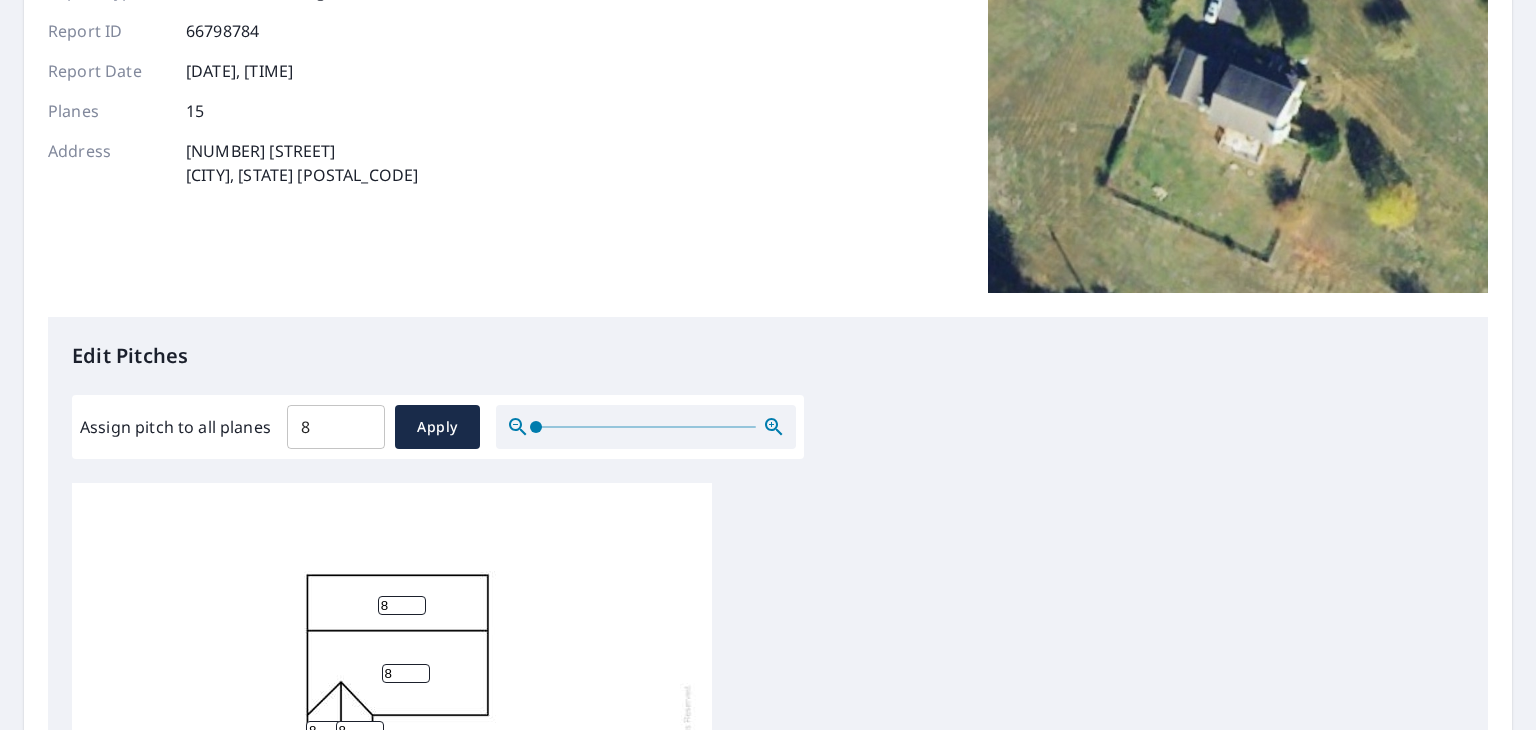 drag, startPoint x: 248, startPoint y: 258, endPoint x: 375, endPoint y: 85, distance: 214.61128 